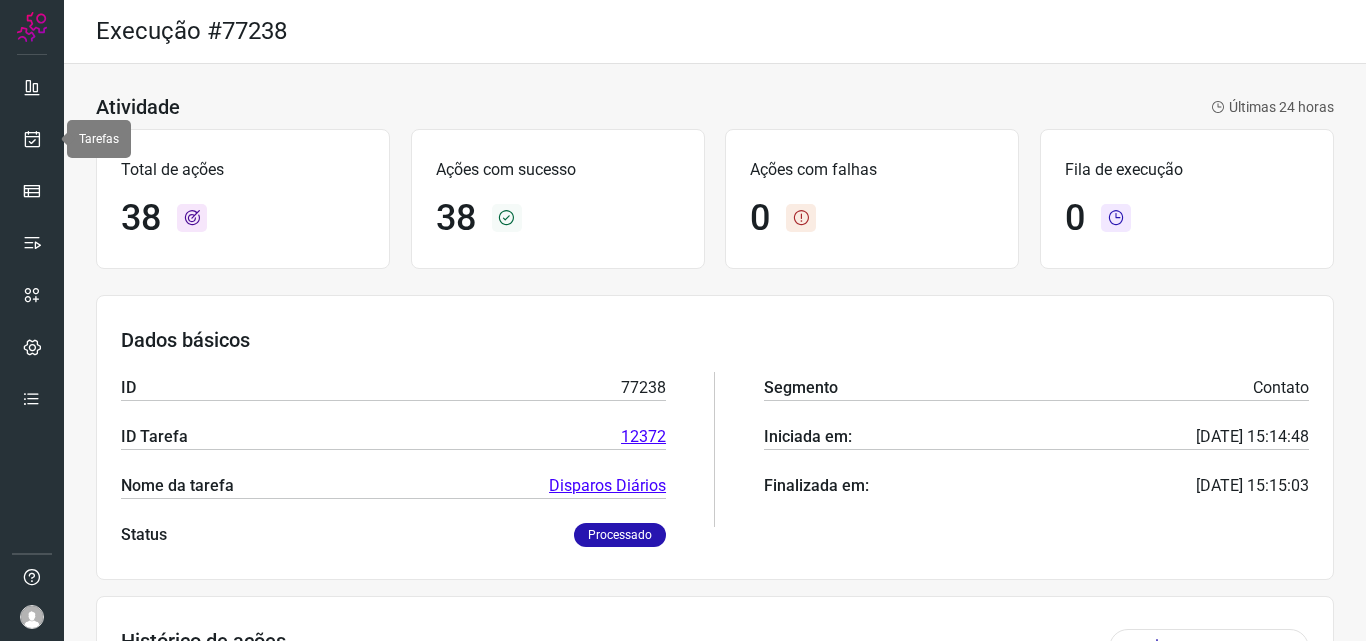 scroll, scrollTop: 0, scrollLeft: 0, axis: both 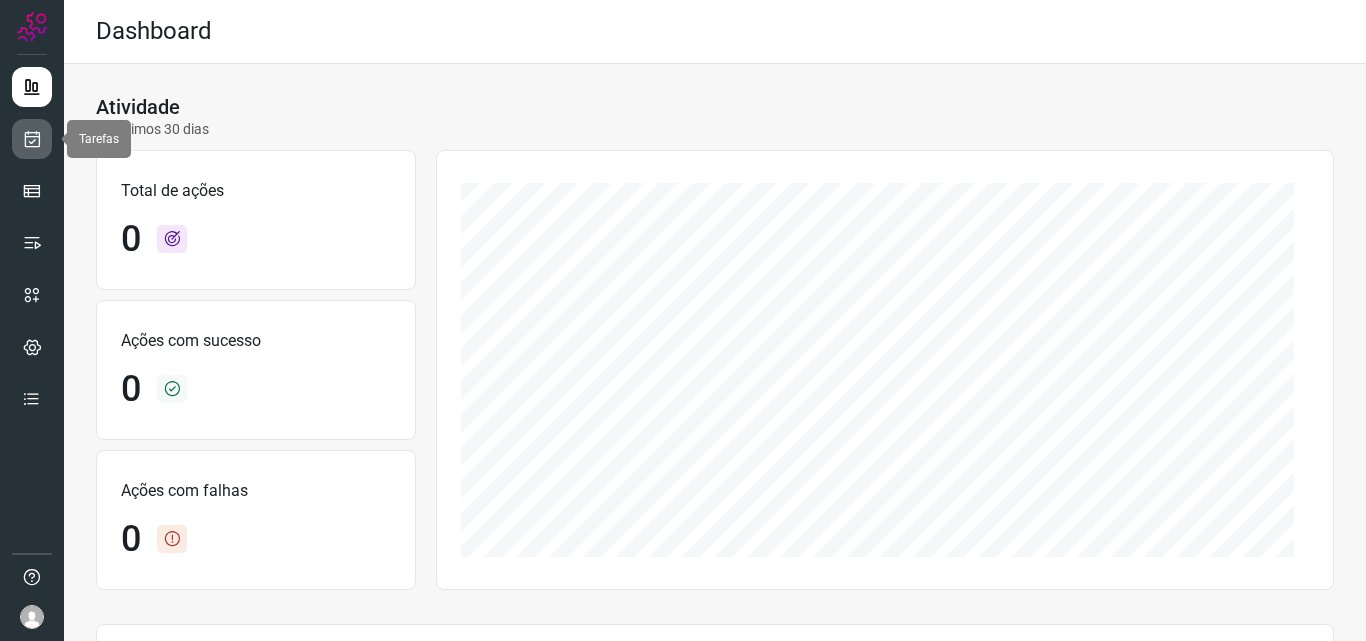 click at bounding box center [32, 139] 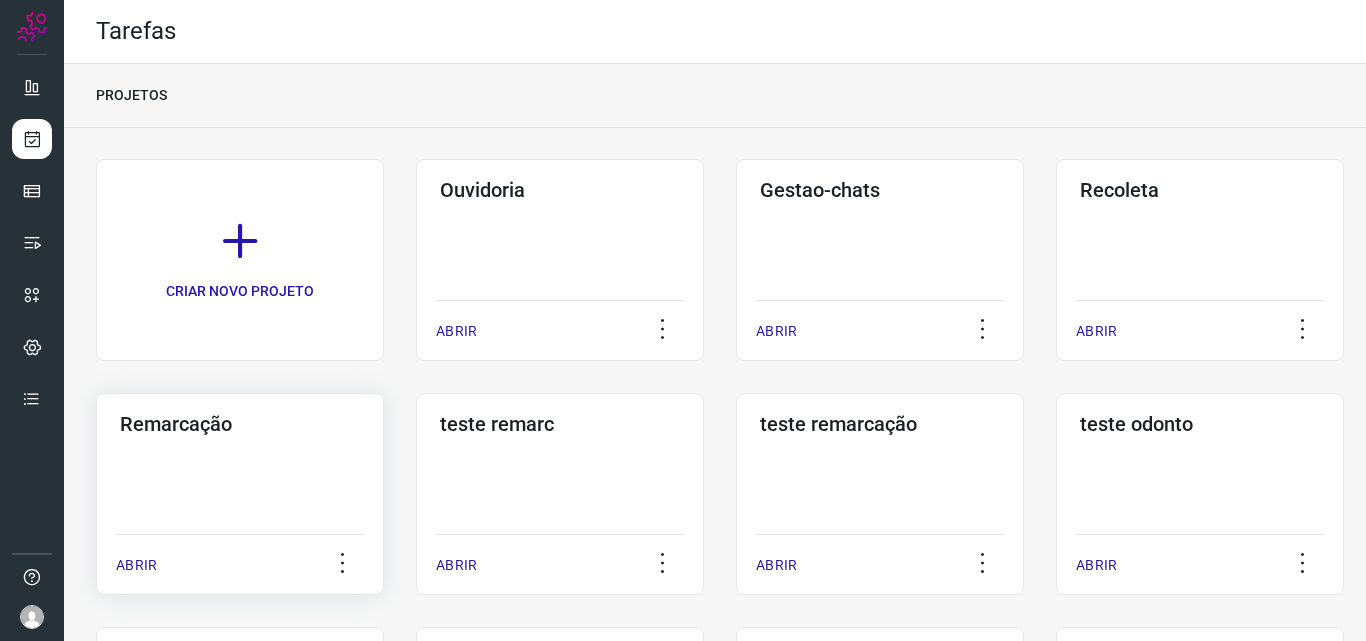click on "Remarcação  ABRIR" 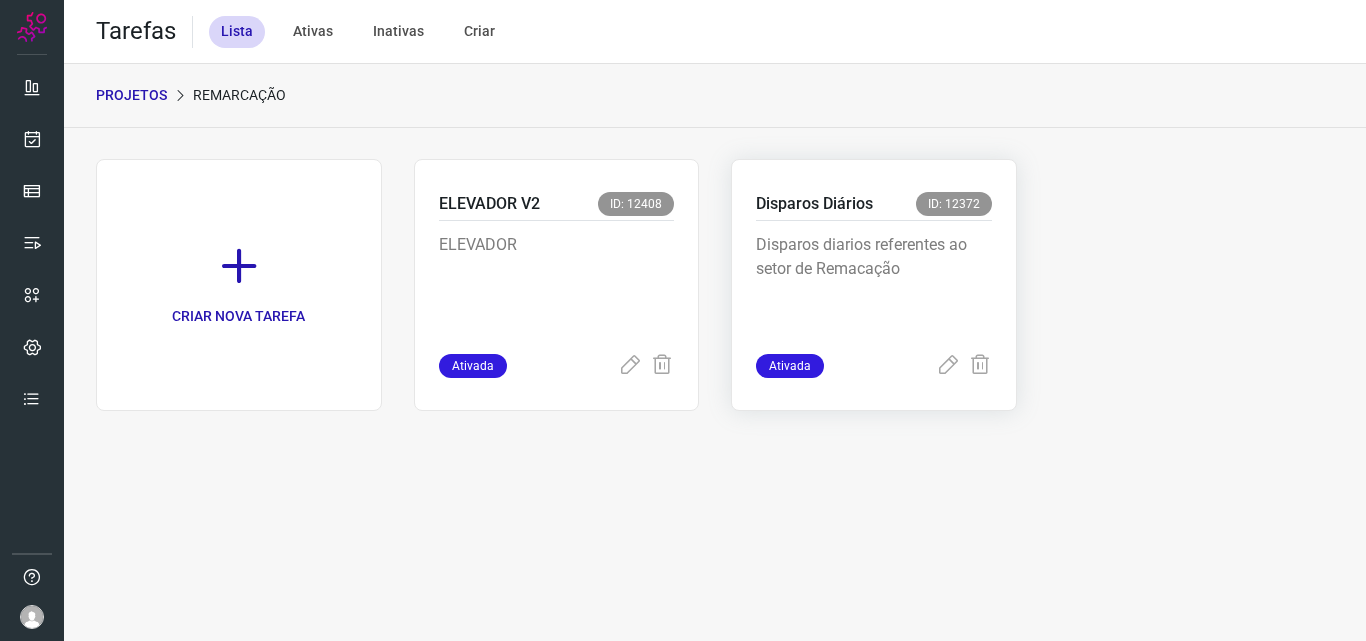 click on "Disparos diarios referentes ao setor de Remacação" at bounding box center (874, 283) 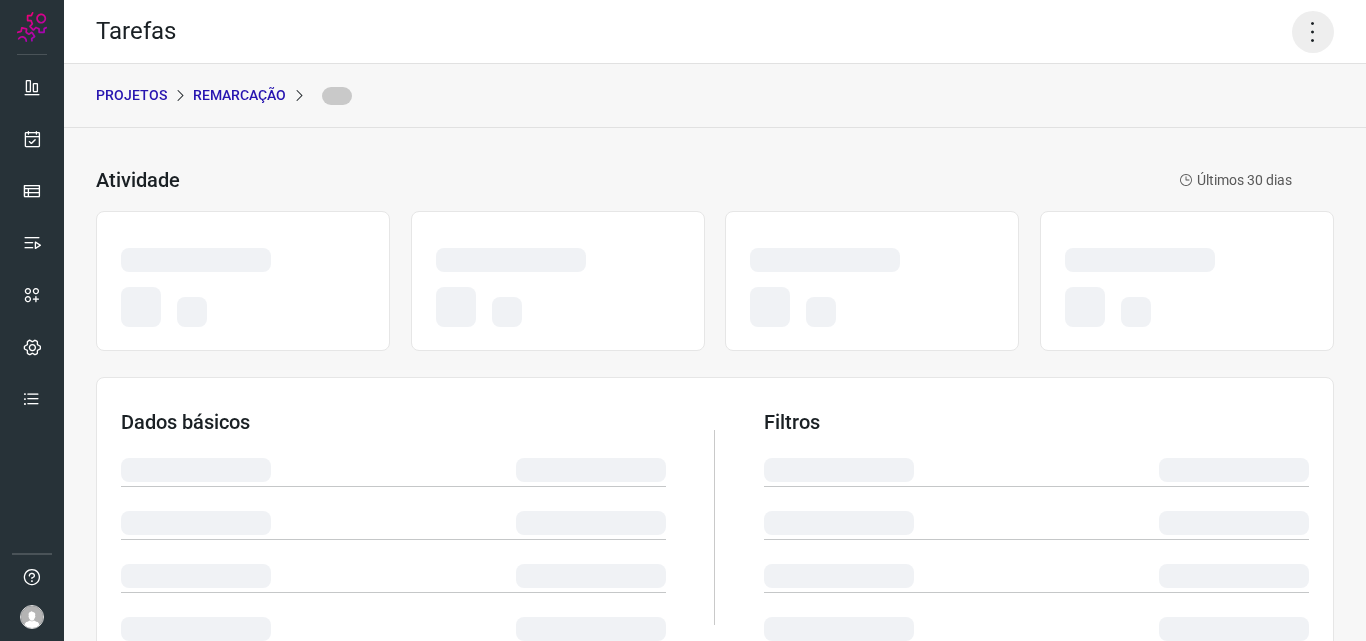 click 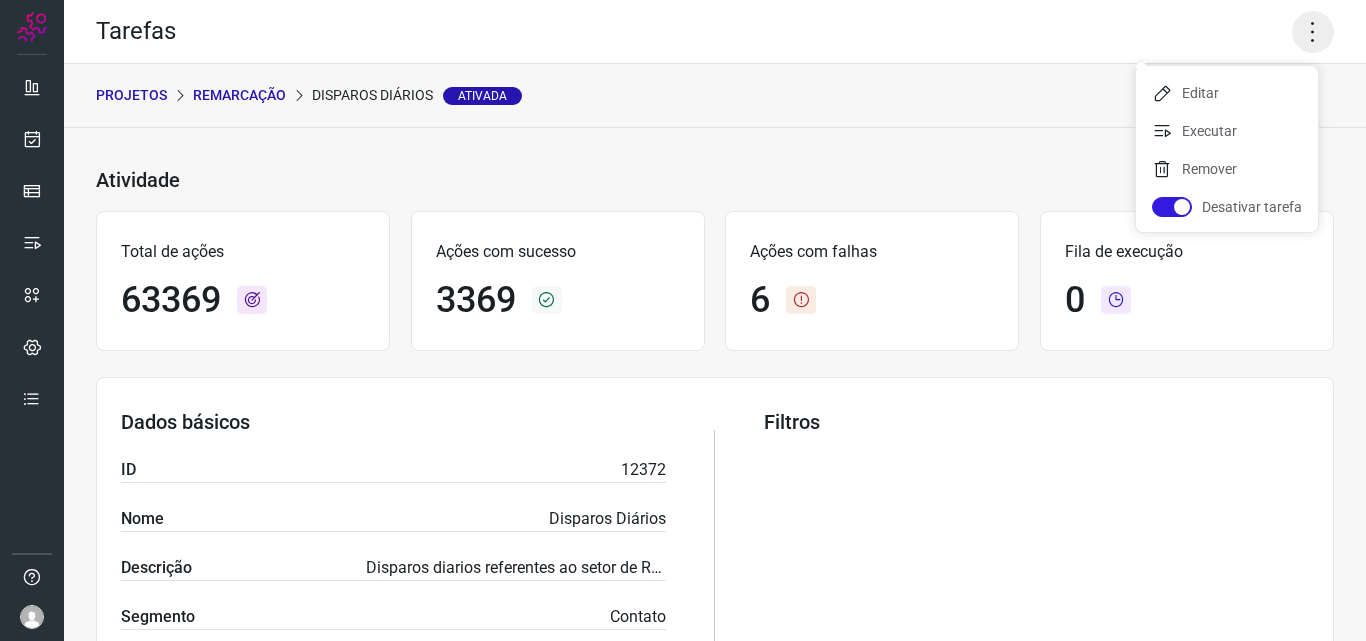 click 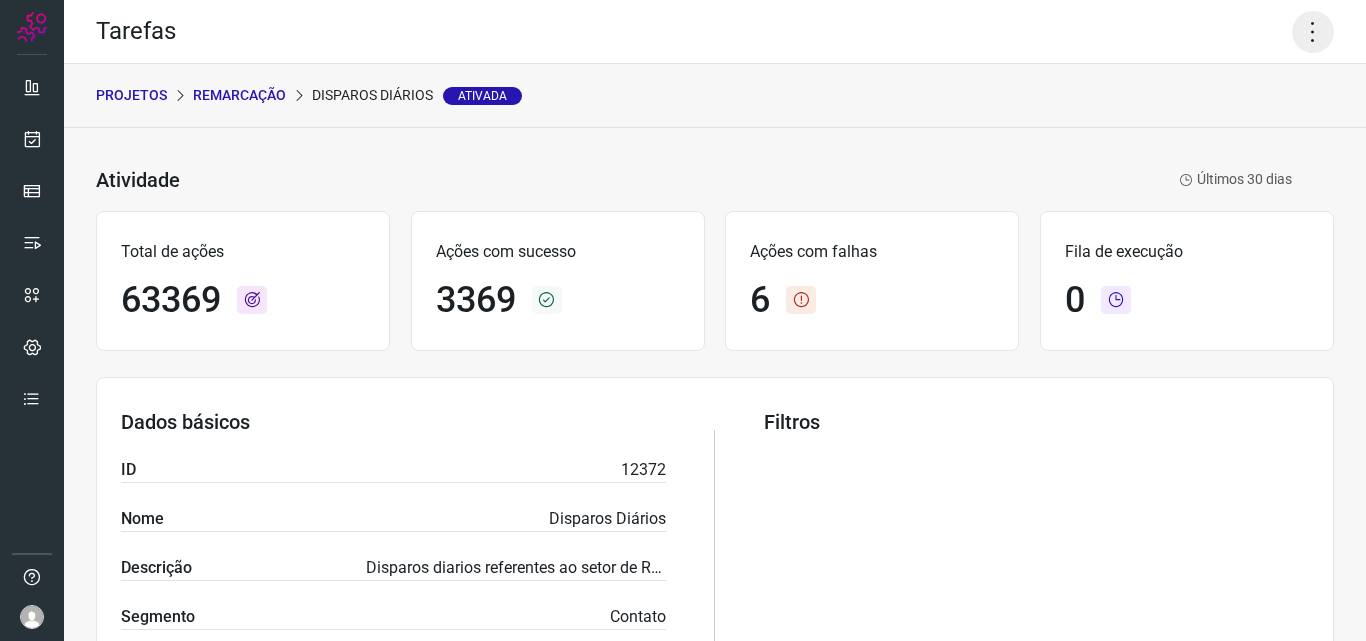 click 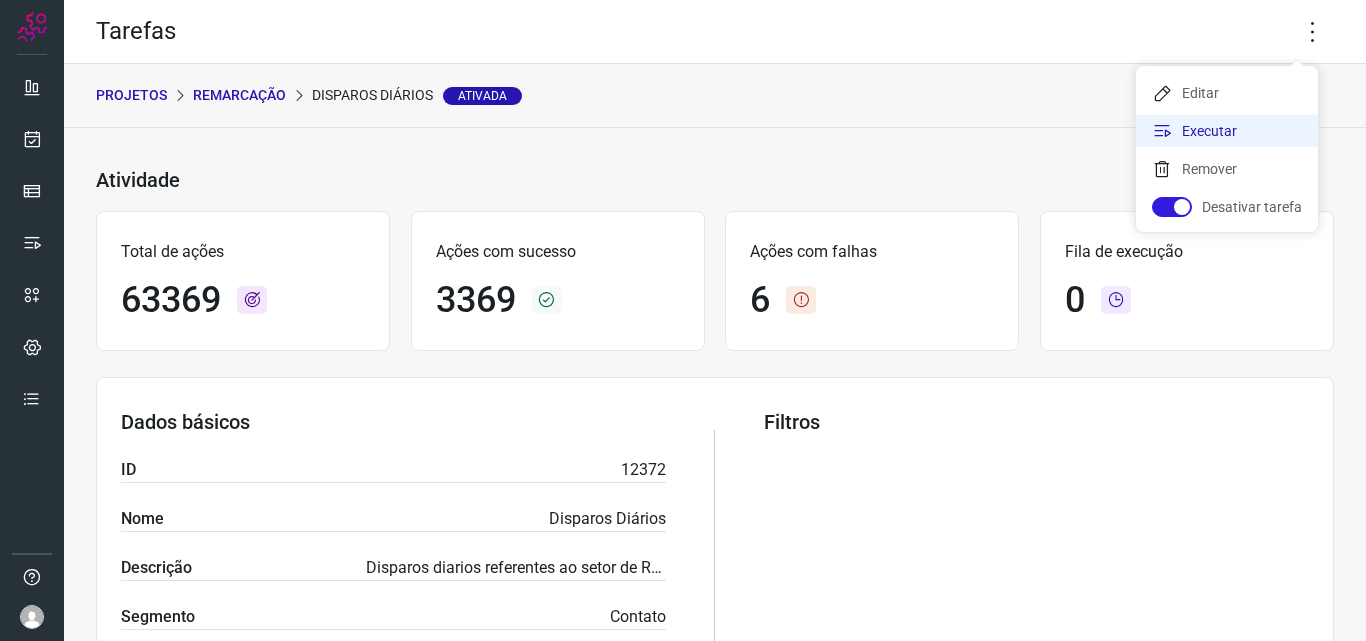 click on "Executar" 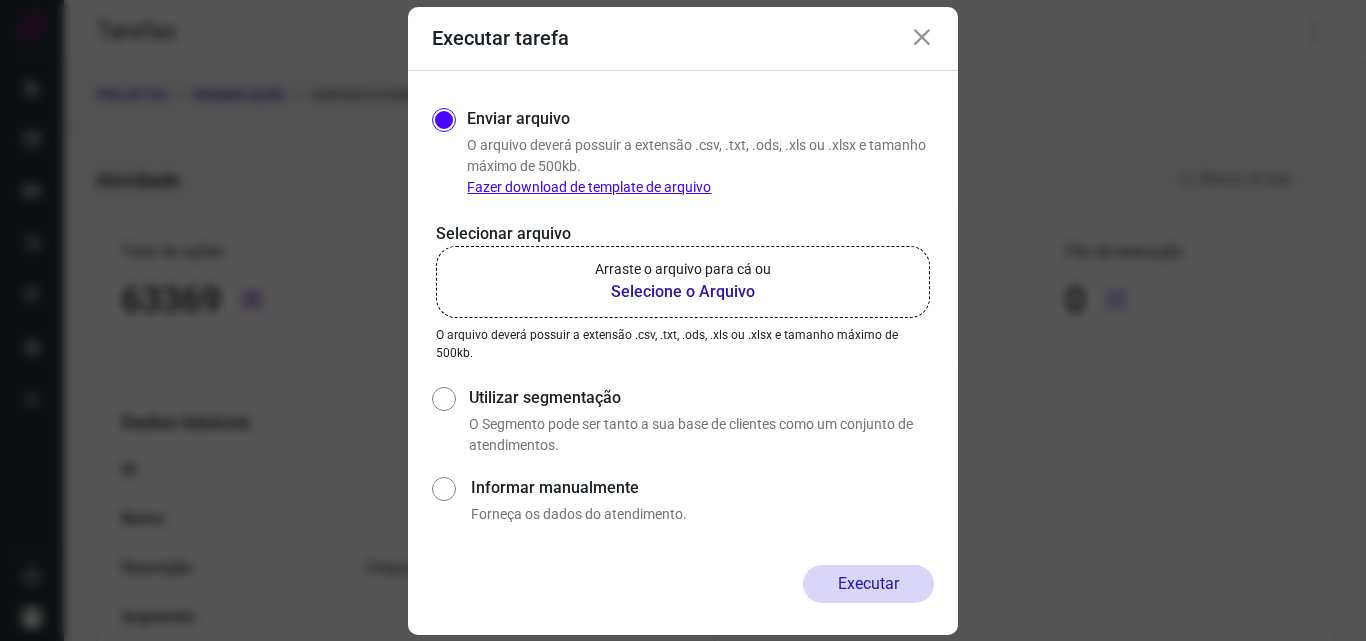 click on "Arraste o arquivo para cá ou Selecione o Arquivo" 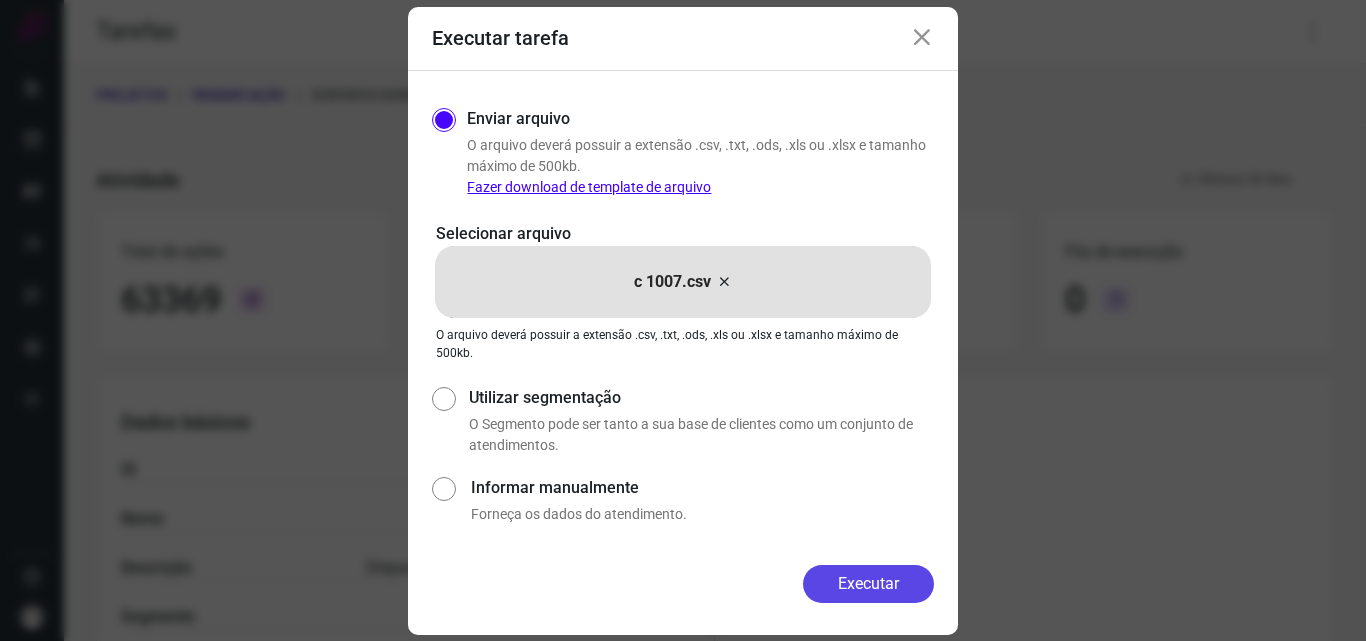 click on "Executar" at bounding box center [868, 584] 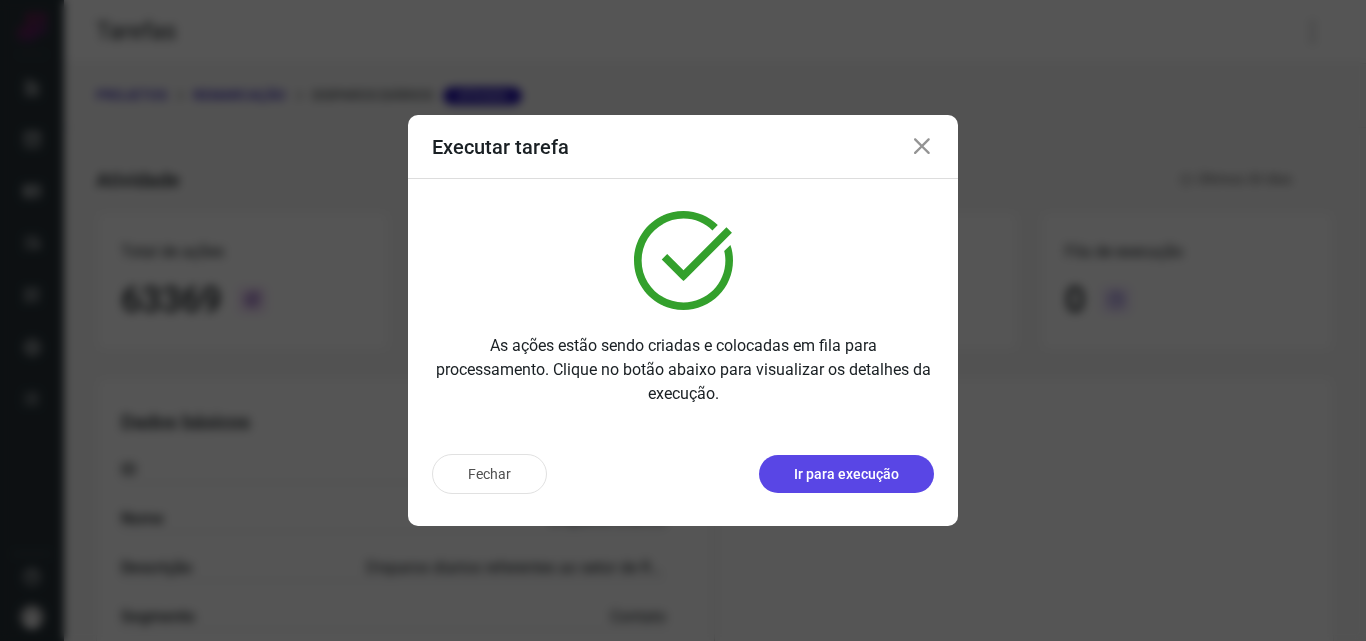 click on "Ir para execução" at bounding box center (846, 474) 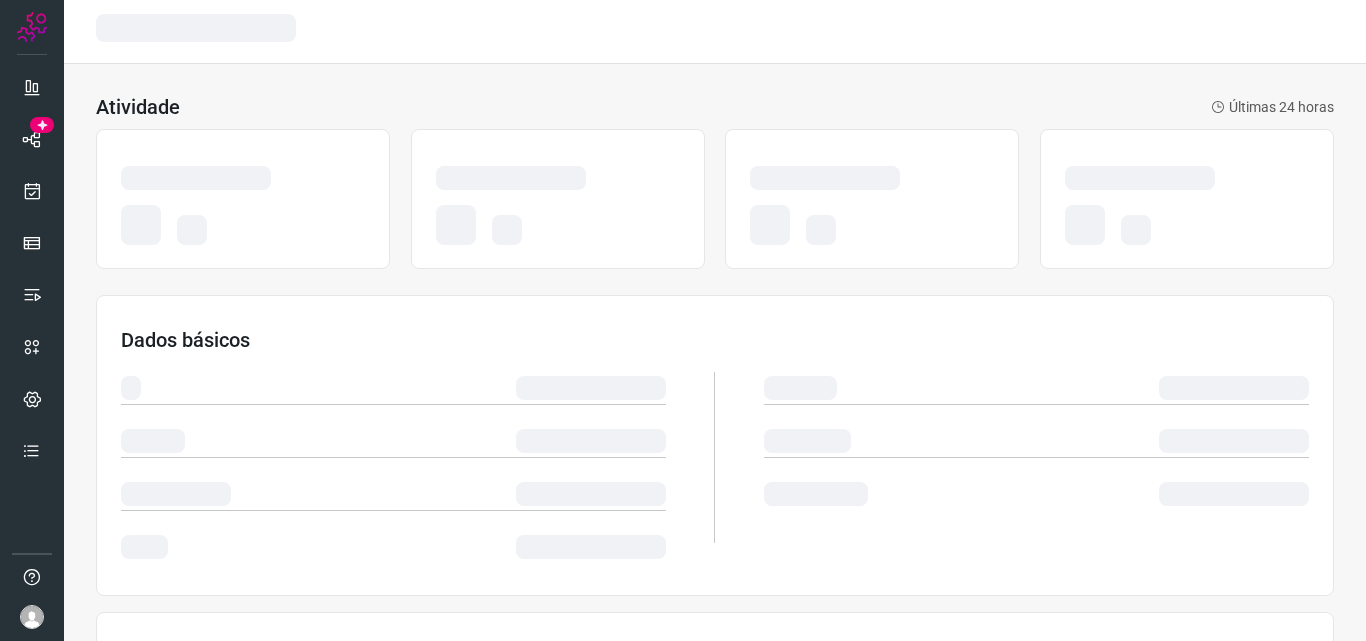 scroll, scrollTop: 0, scrollLeft: 0, axis: both 